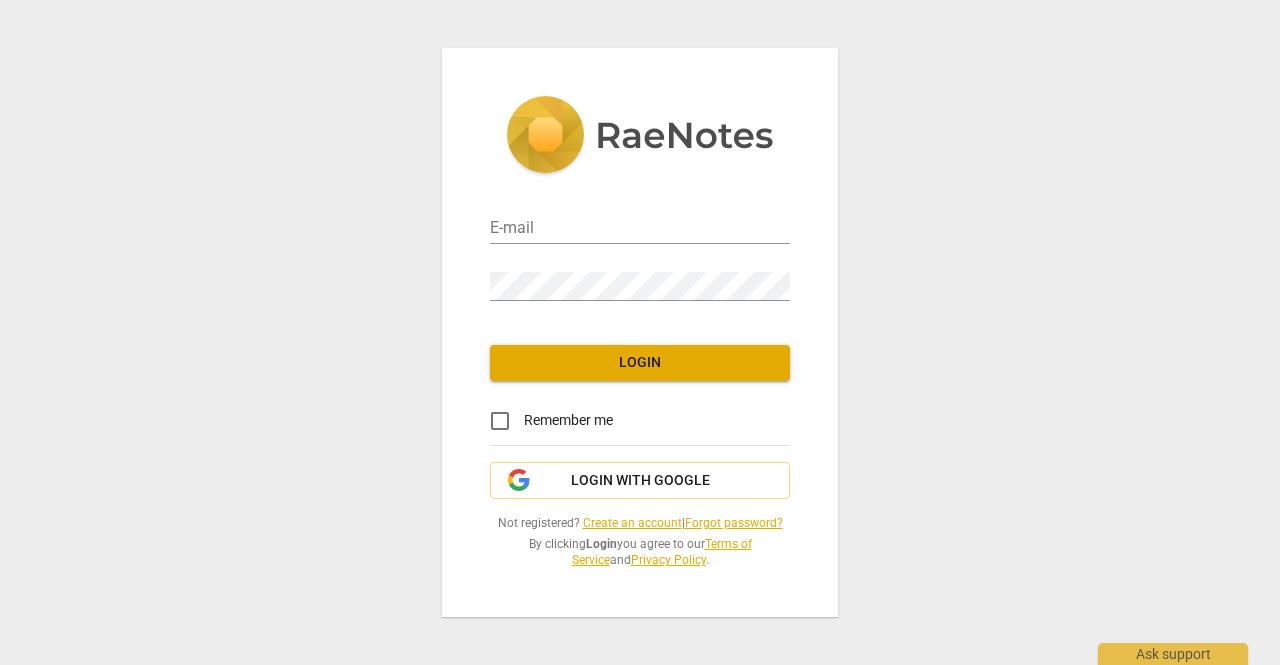 scroll, scrollTop: 0, scrollLeft: 0, axis: both 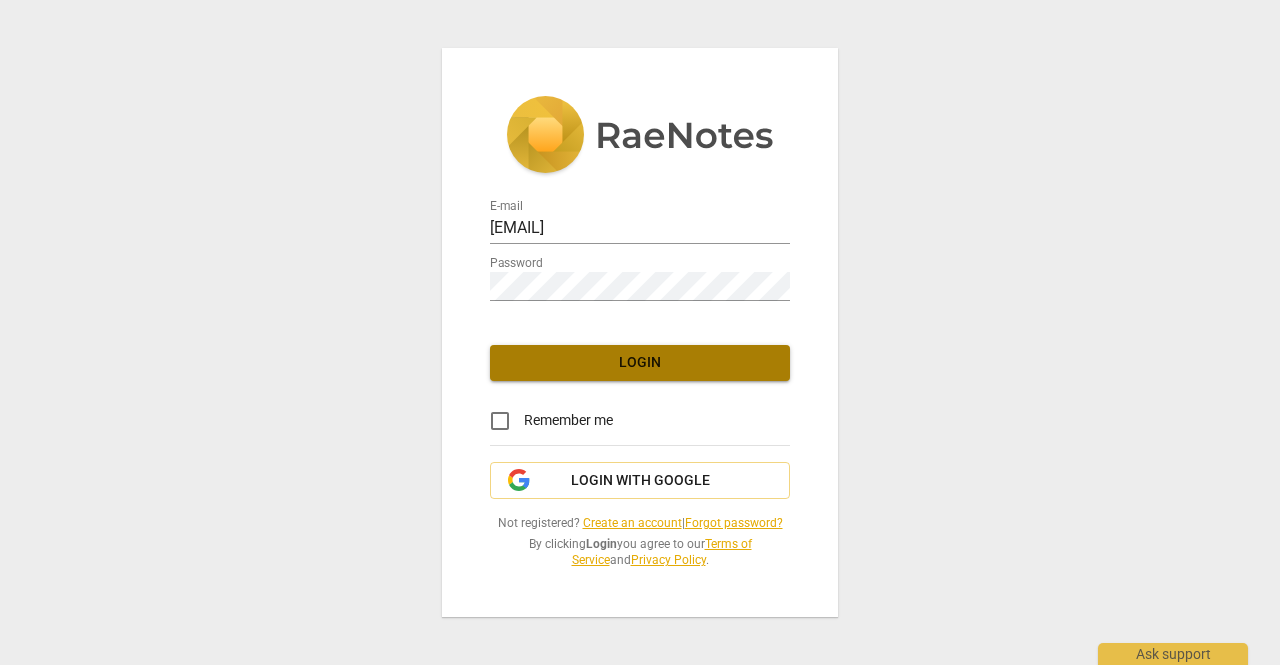 click on "Login" at bounding box center [640, 363] 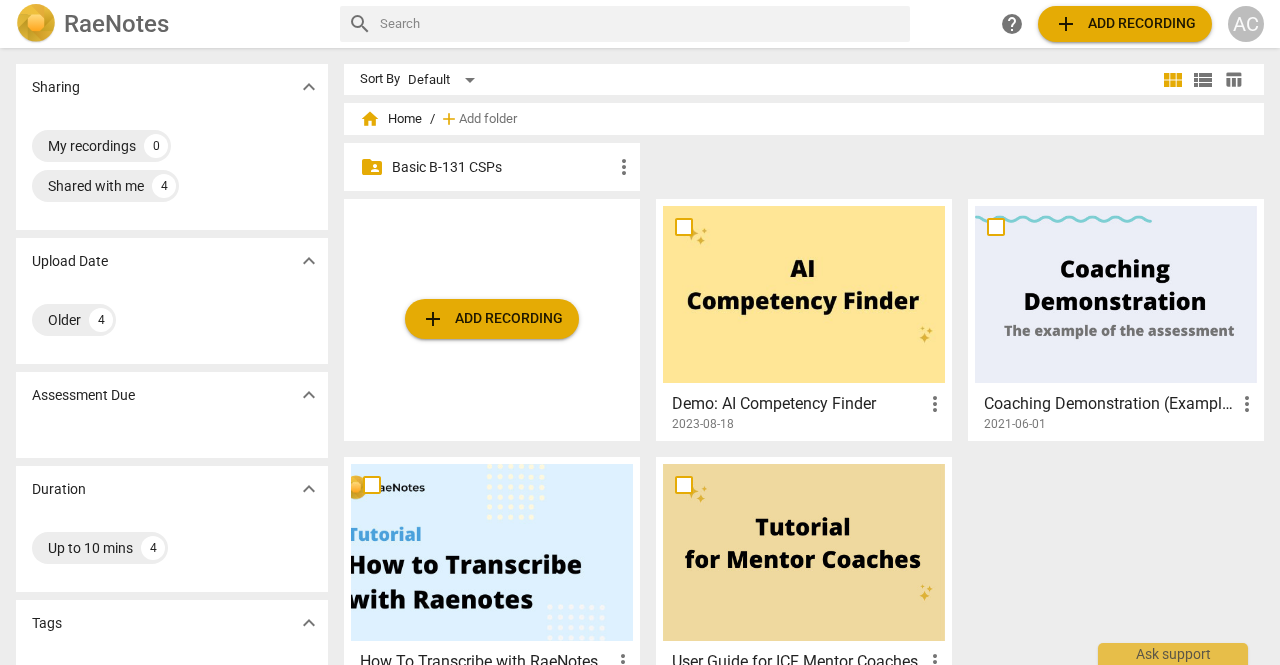 click on "Basic B-131 CSPs" at bounding box center (502, 167) 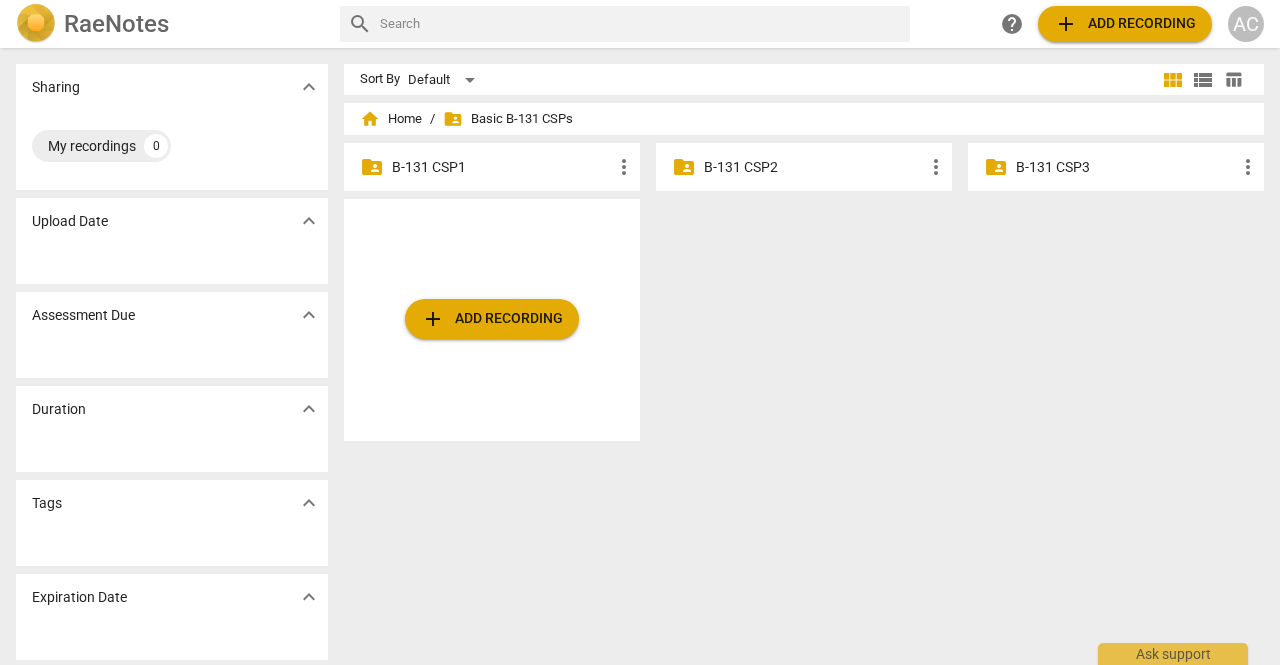 click on "B-131 CSP1" at bounding box center [502, 167] 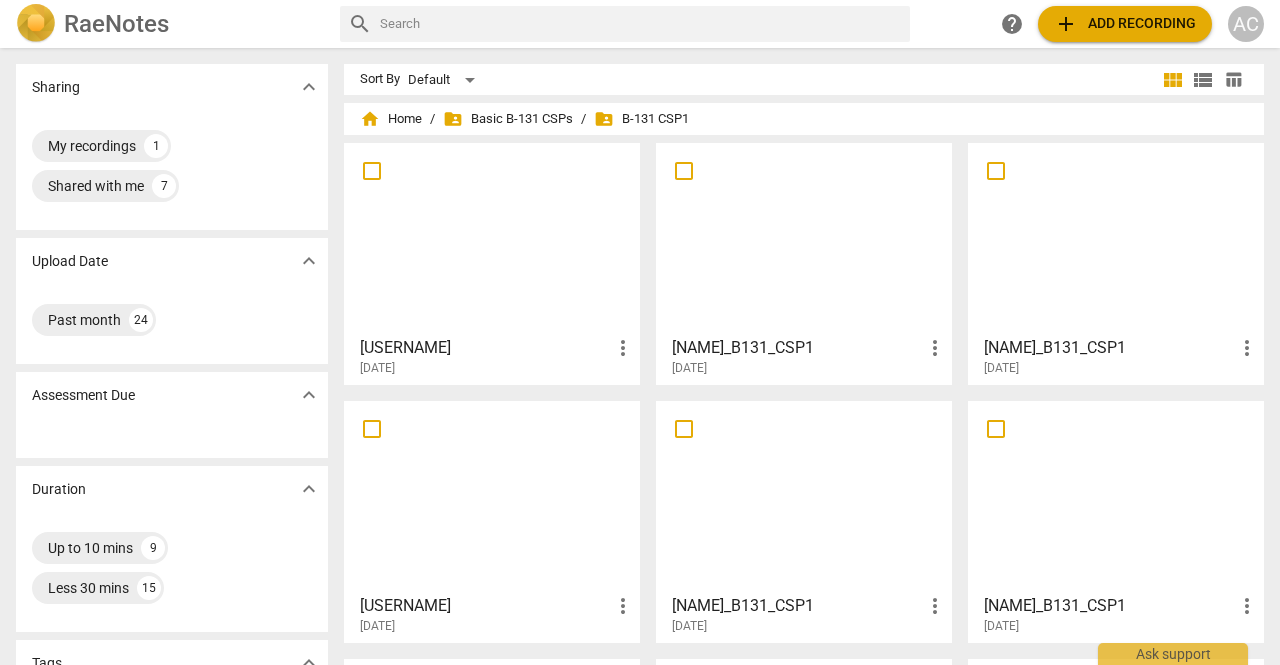 scroll, scrollTop: 670, scrollLeft: 0, axis: vertical 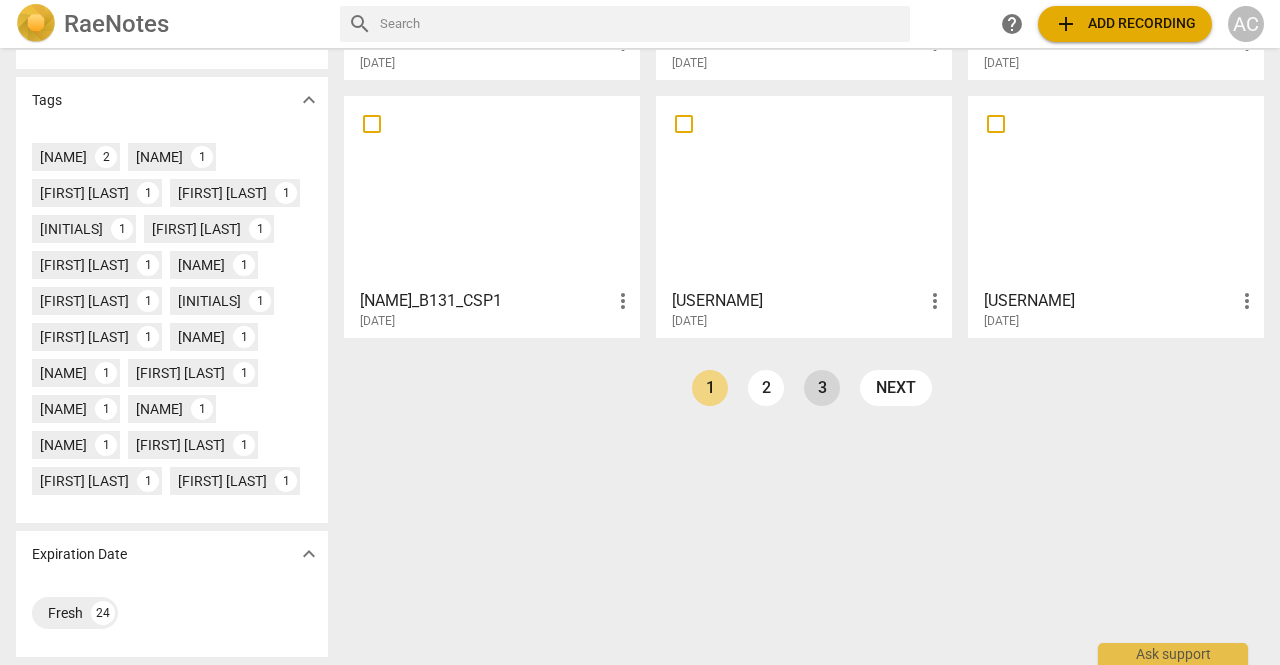 click on "3" at bounding box center [822, 388] 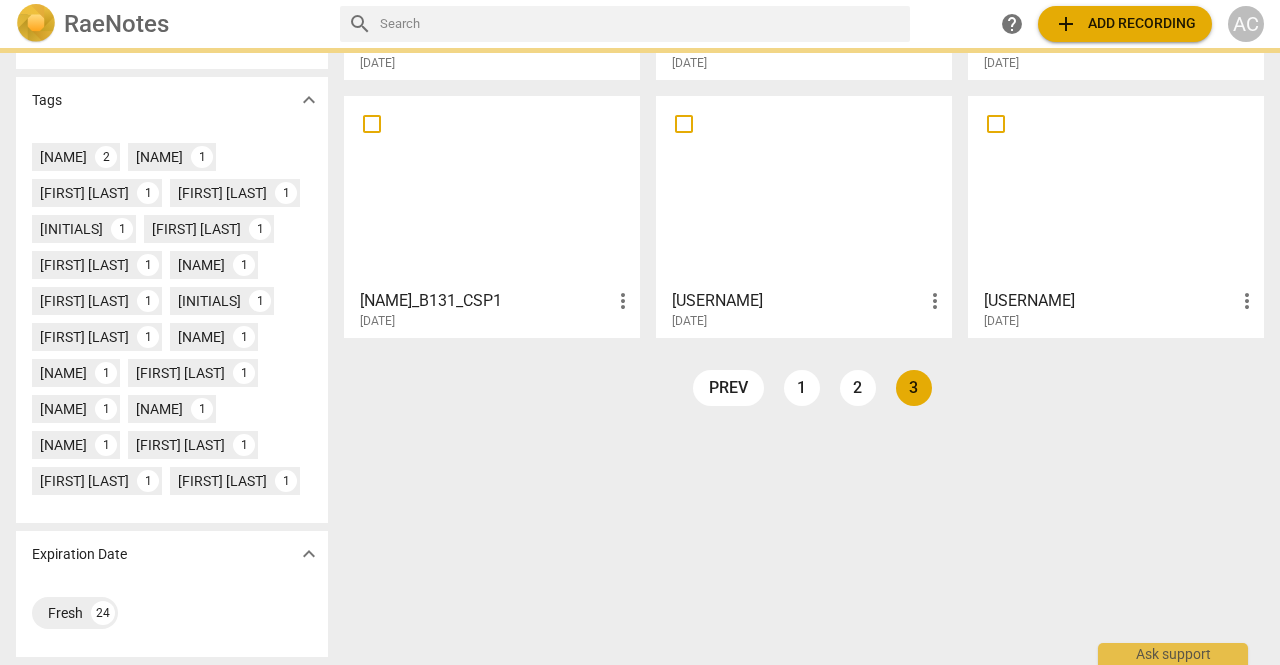 scroll, scrollTop: 0, scrollLeft: 0, axis: both 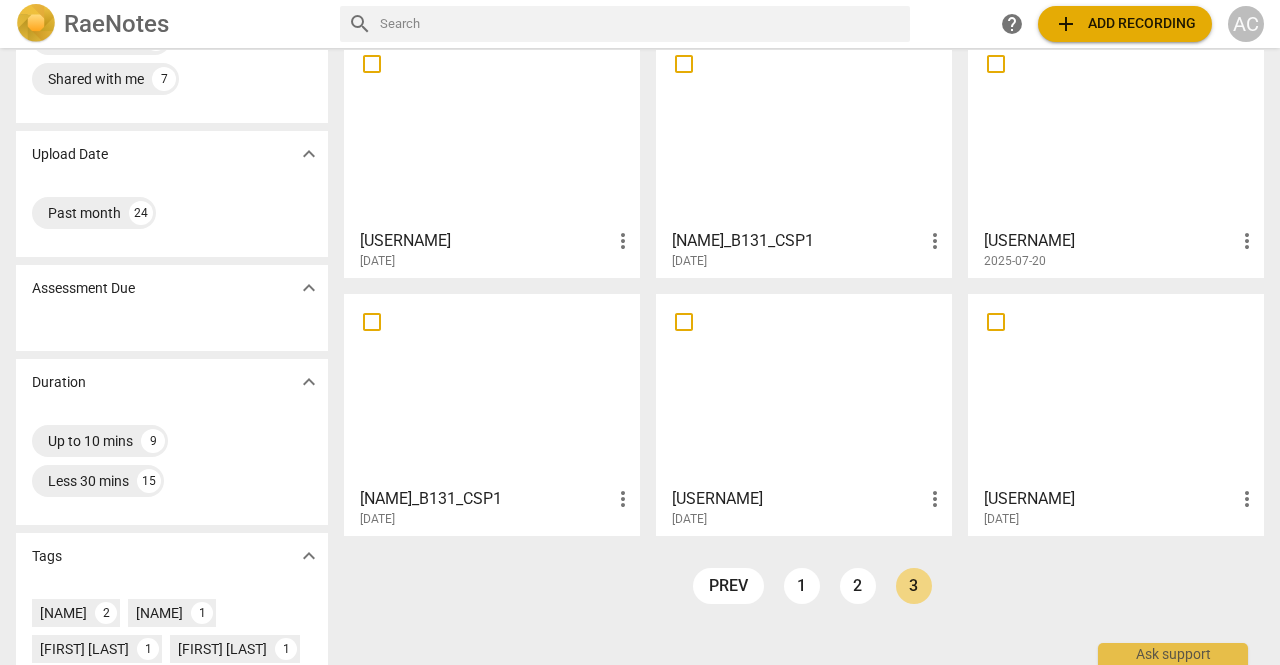 click at bounding box center (492, 389) 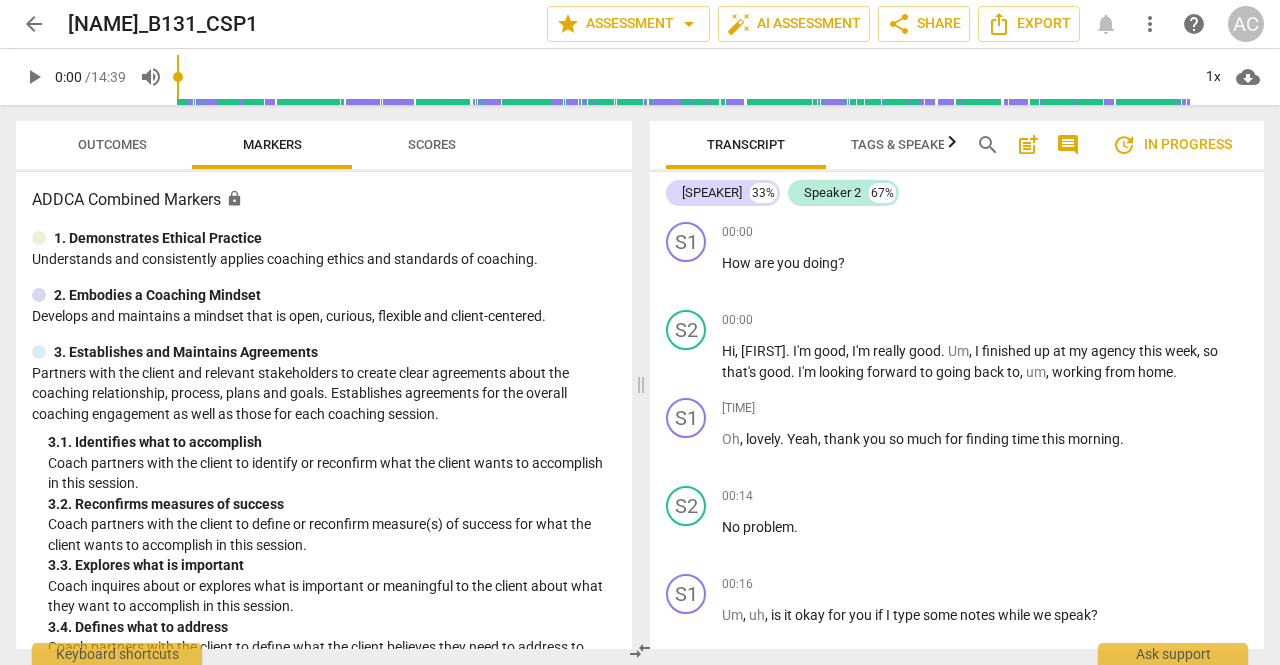 click on "Scores" at bounding box center [432, 144] 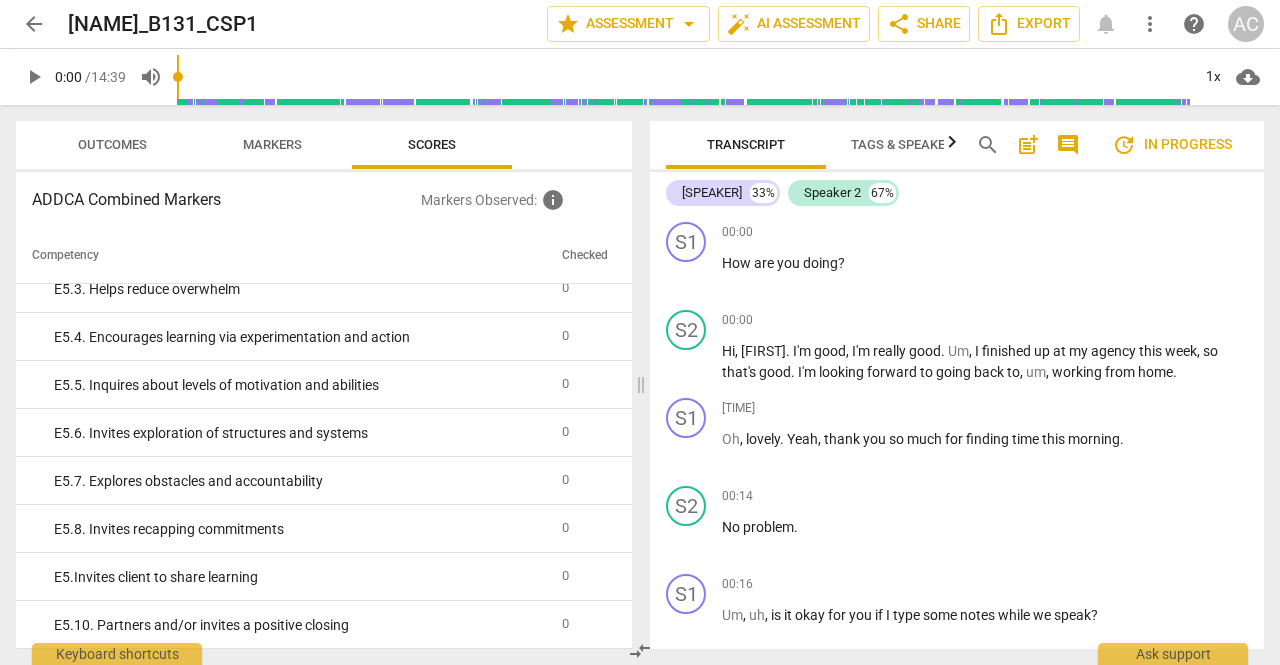 scroll, scrollTop: 0, scrollLeft: 0, axis: both 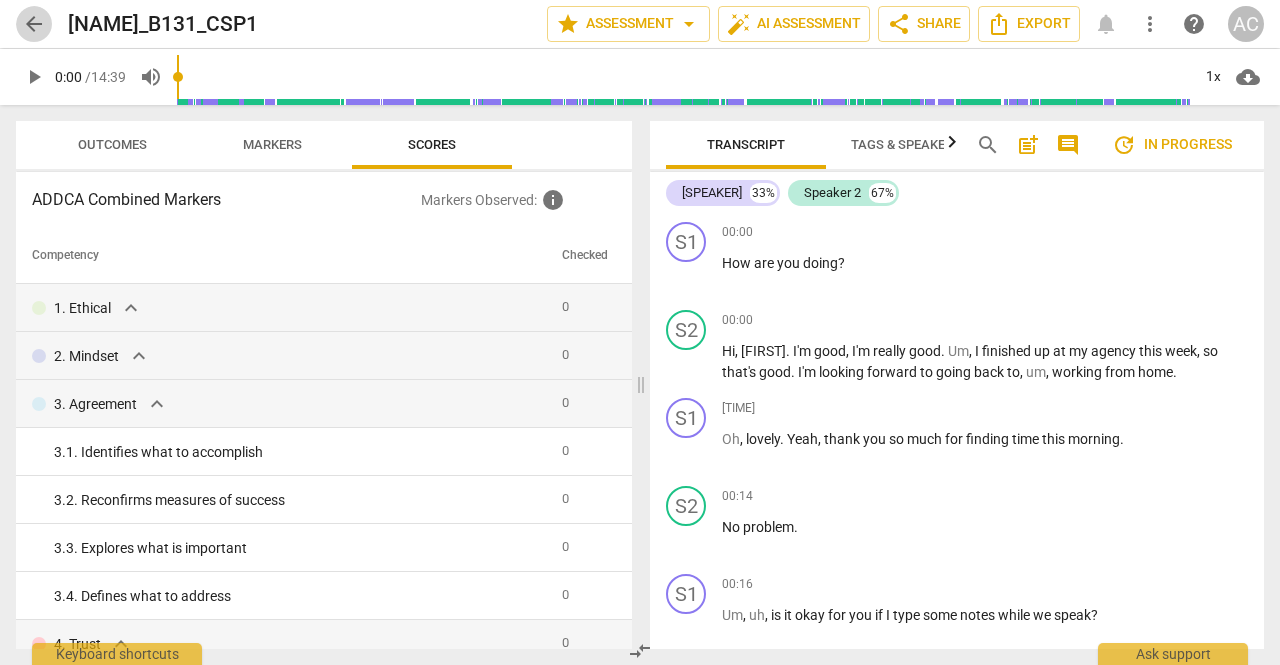 click on "arrow_back" at bounding box center [34, 24] 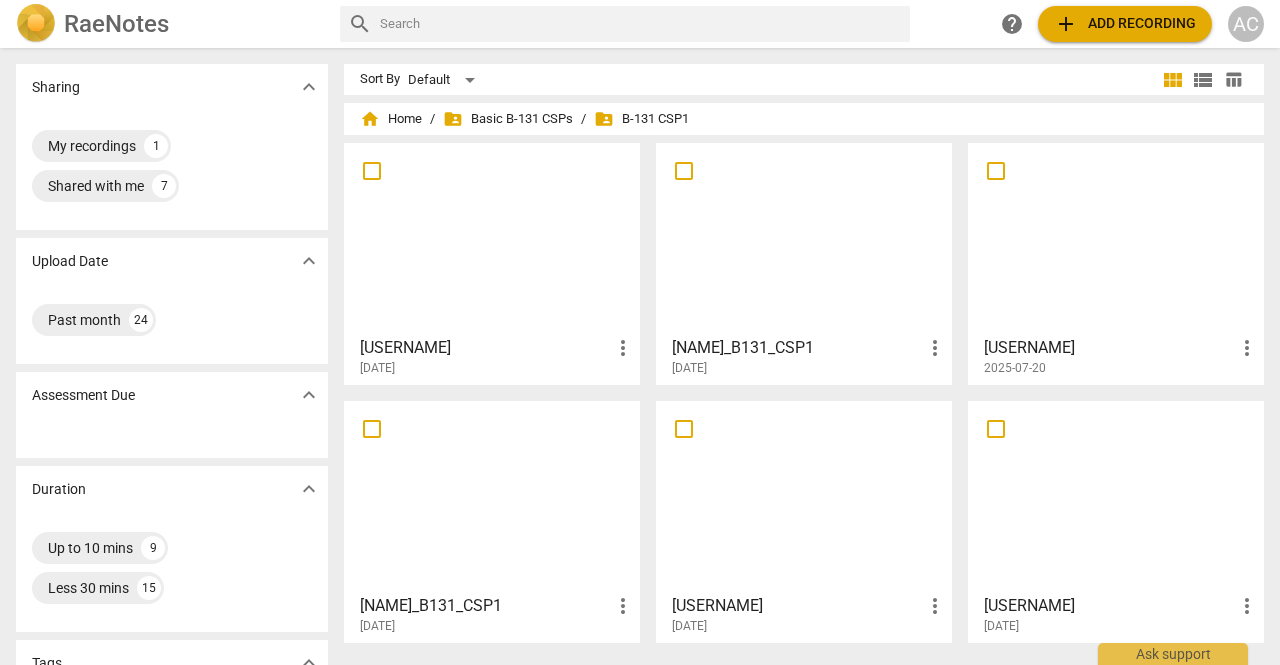 click at bounding box center [36, 24] 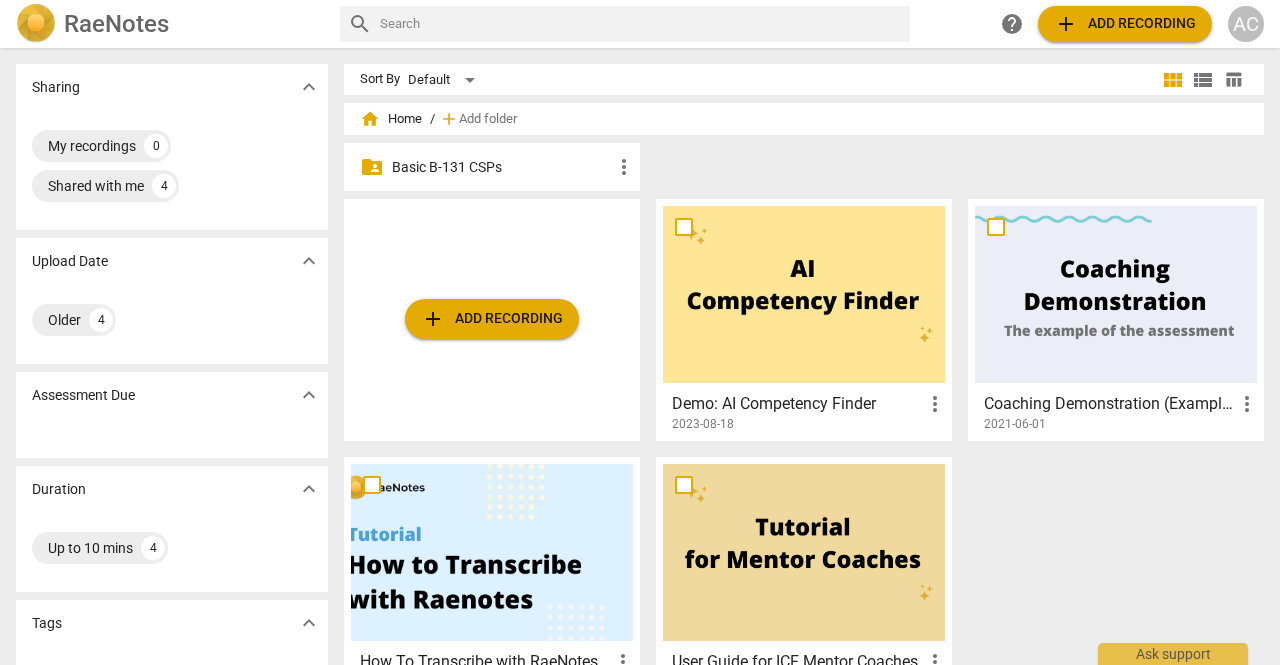 click at bounding box center (36, 24) 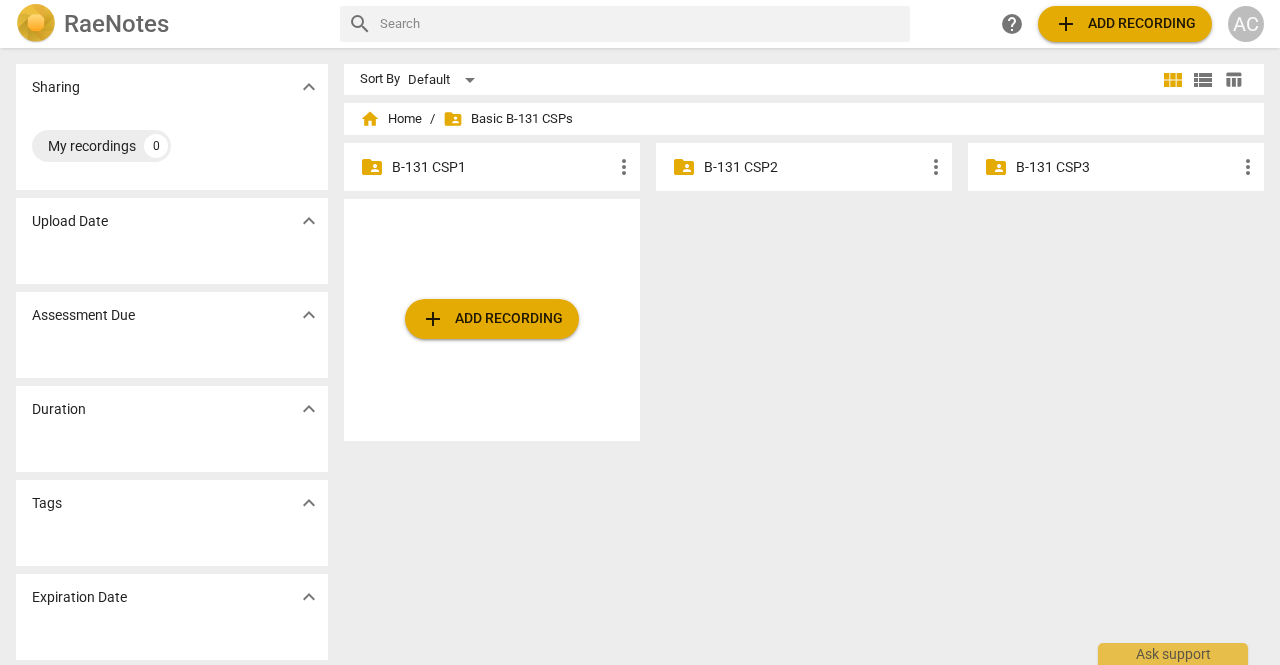 click on "B-131 CSP2" at bounding box center [814, 167] 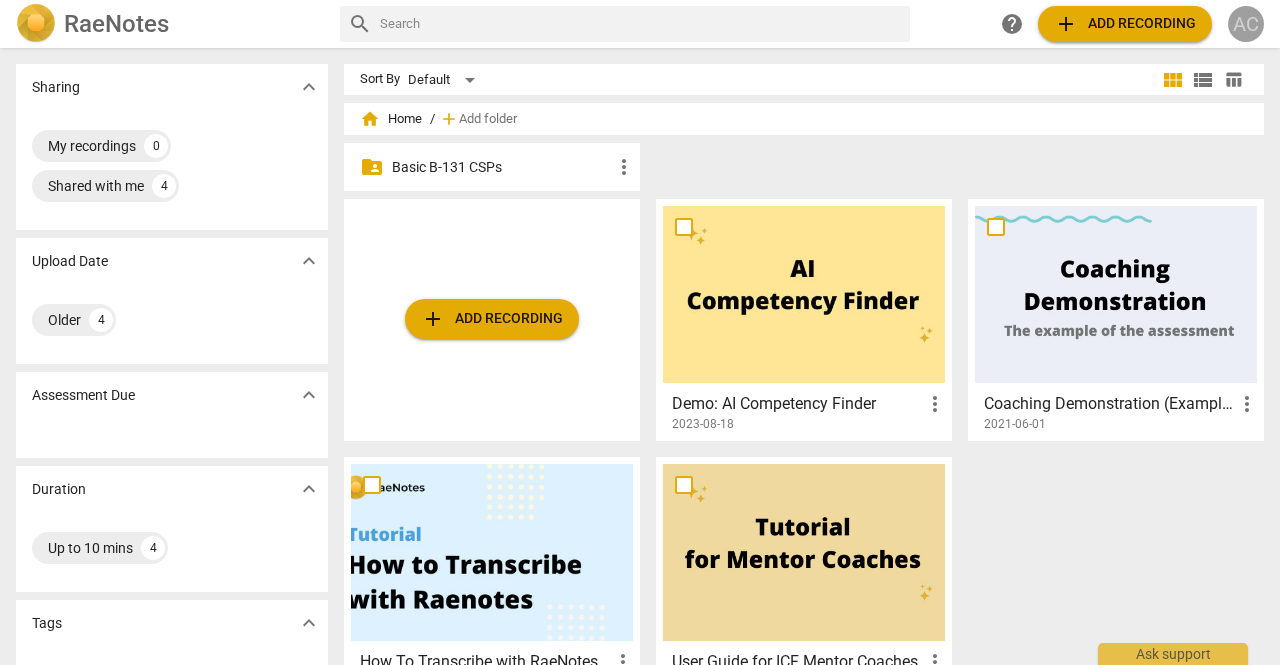 click on "AC" at bounding box center [1246, 24] 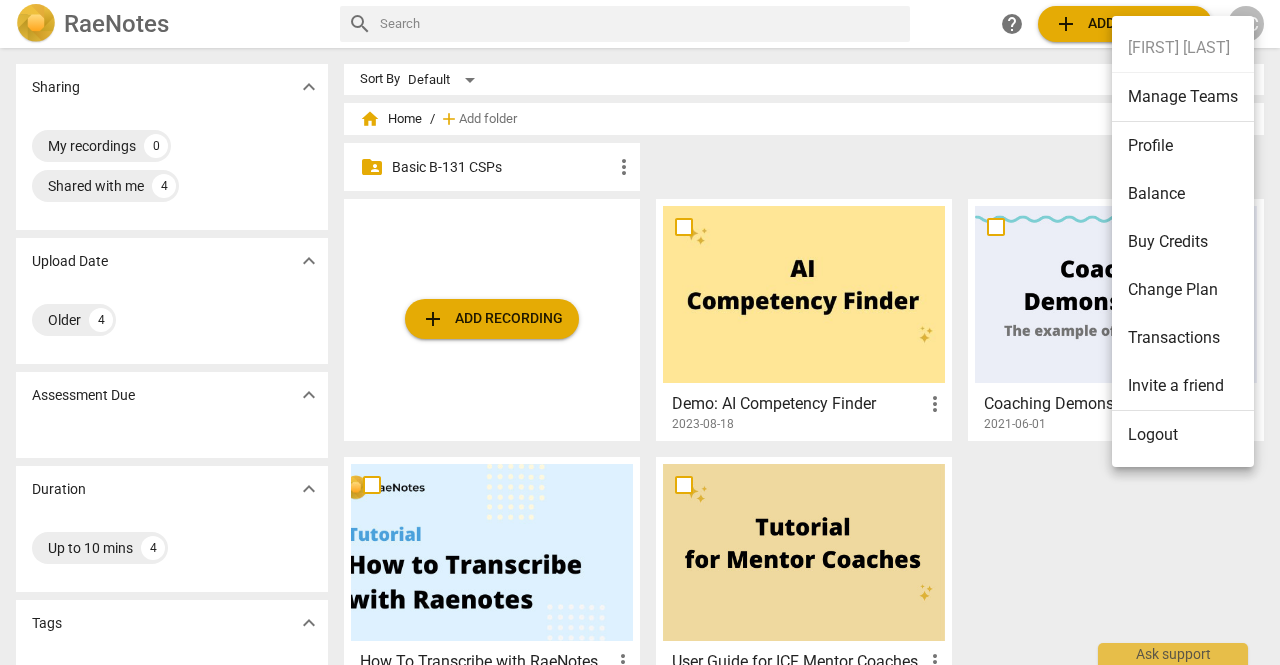 click on "Logout" at bounding box center [1183, 435] 